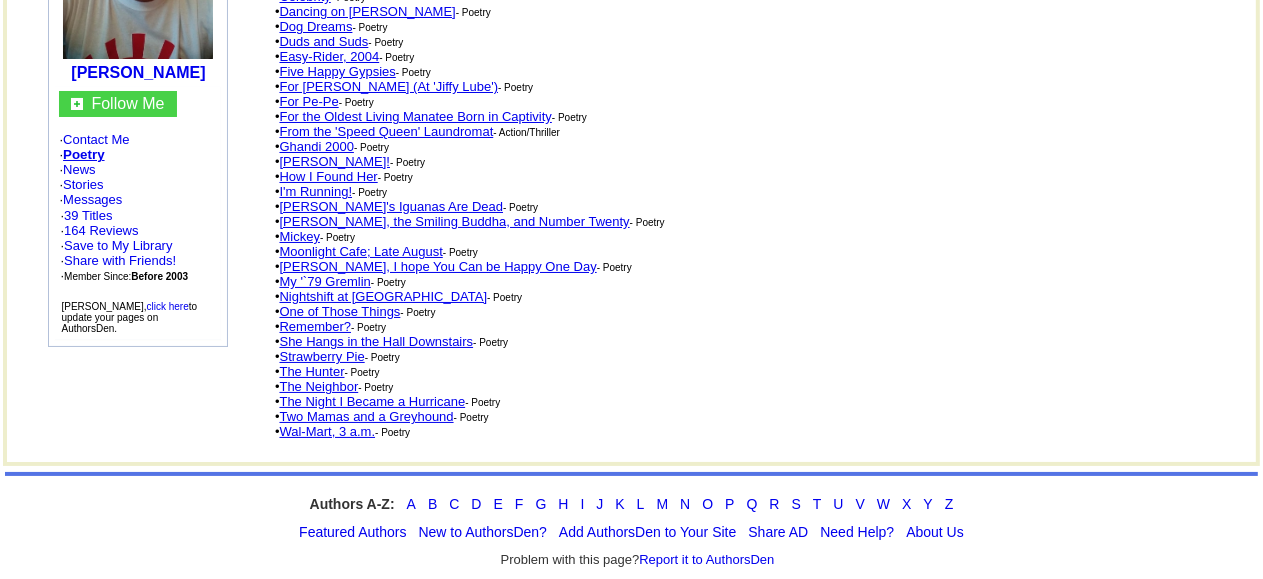 scroll, scrollTop: 0, scrollLeft: 0, axis: both 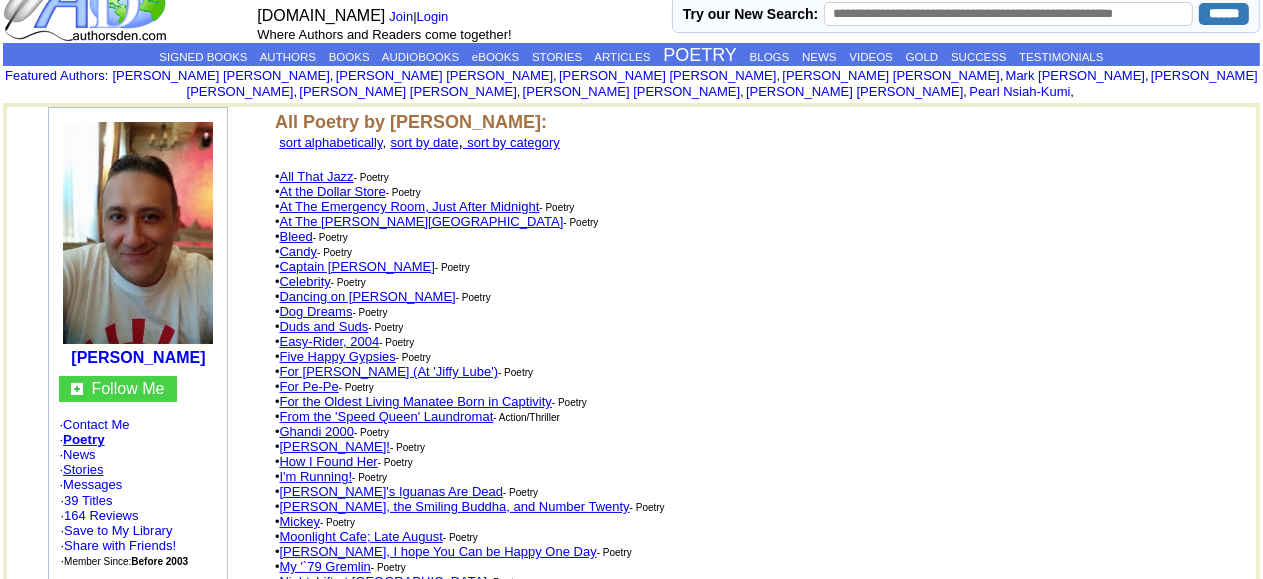 click on "Stories" 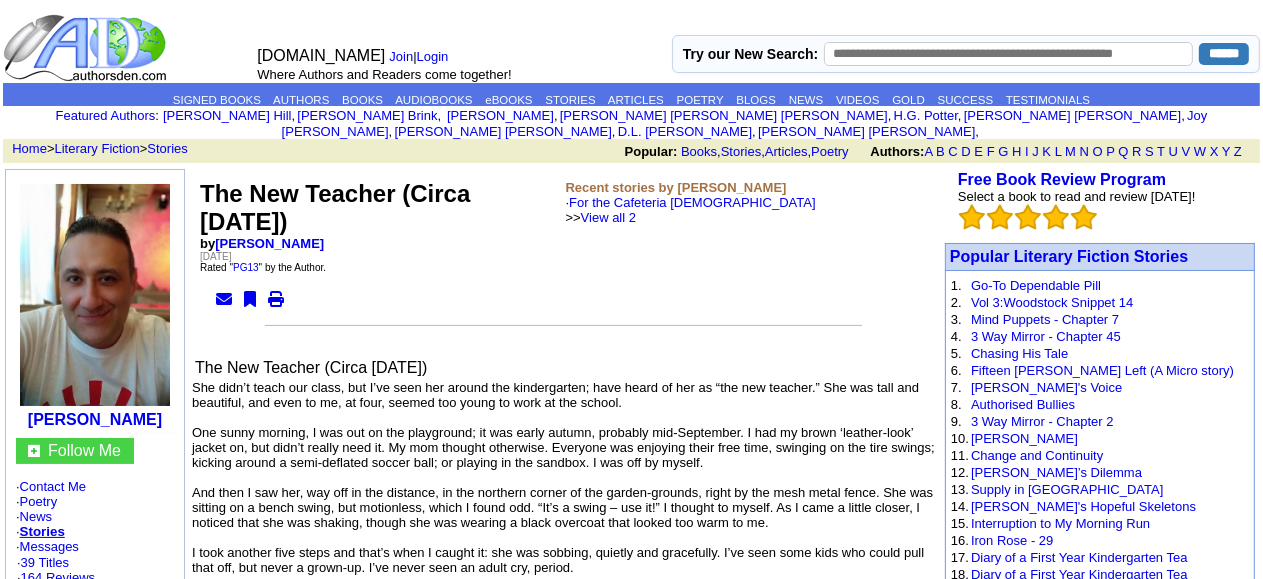 scroll, scrollTop: 100, scrollLeft: 0, axis: vertical 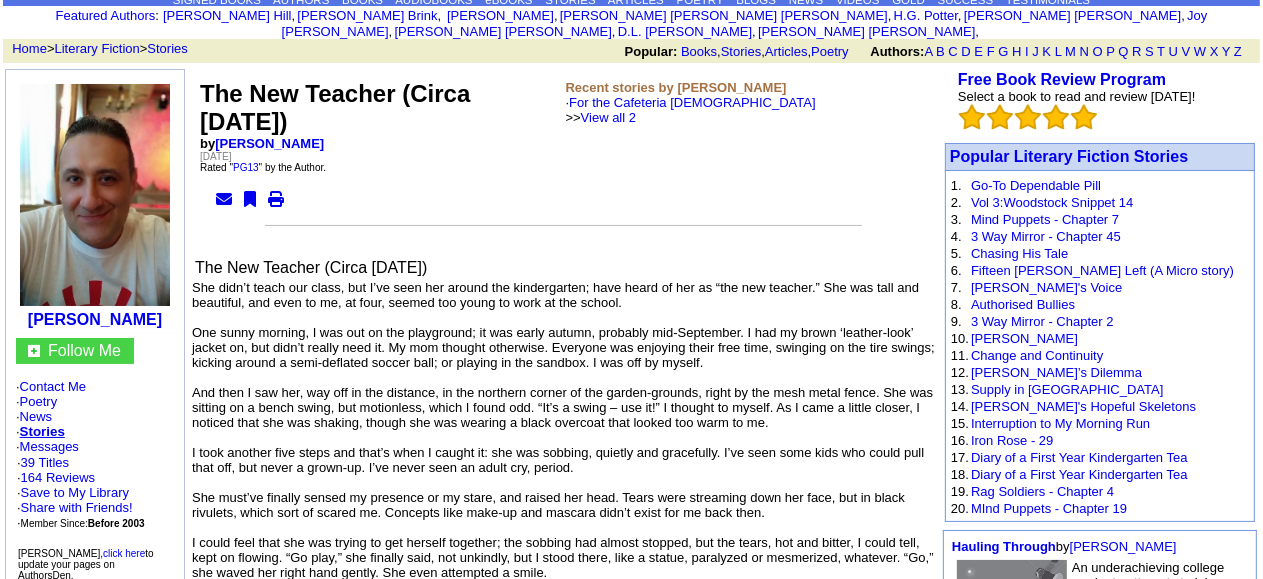 click on "Stories" 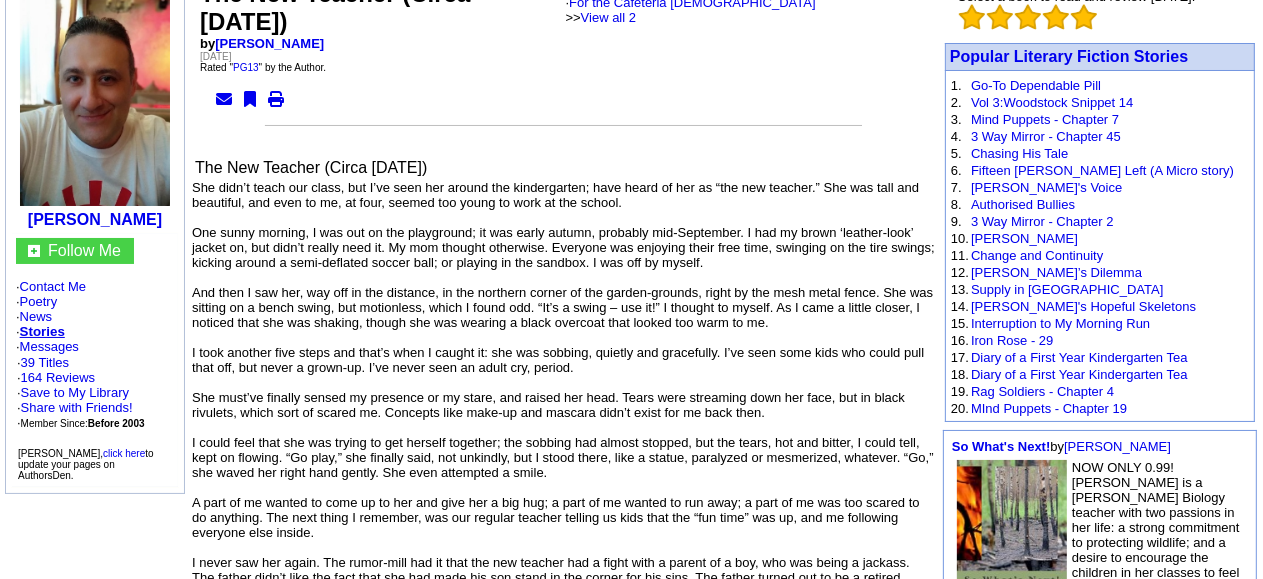 scroll, scrollTop: 0, scrollLeft: 0, axis: both 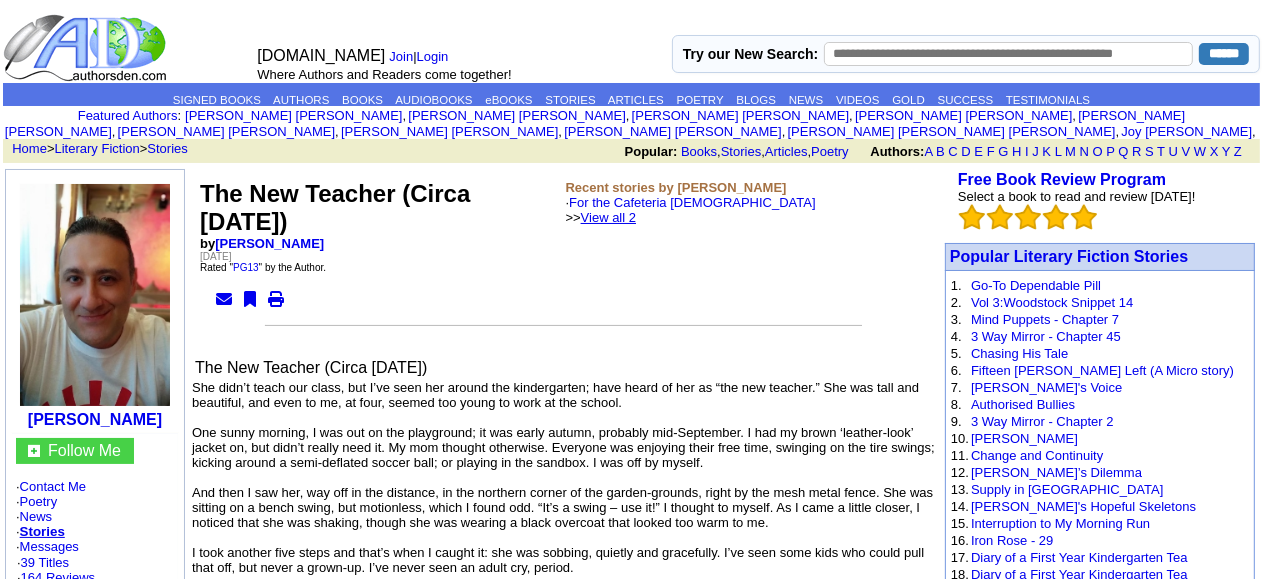 click on "View all 2" at bounding box center [608, 217] 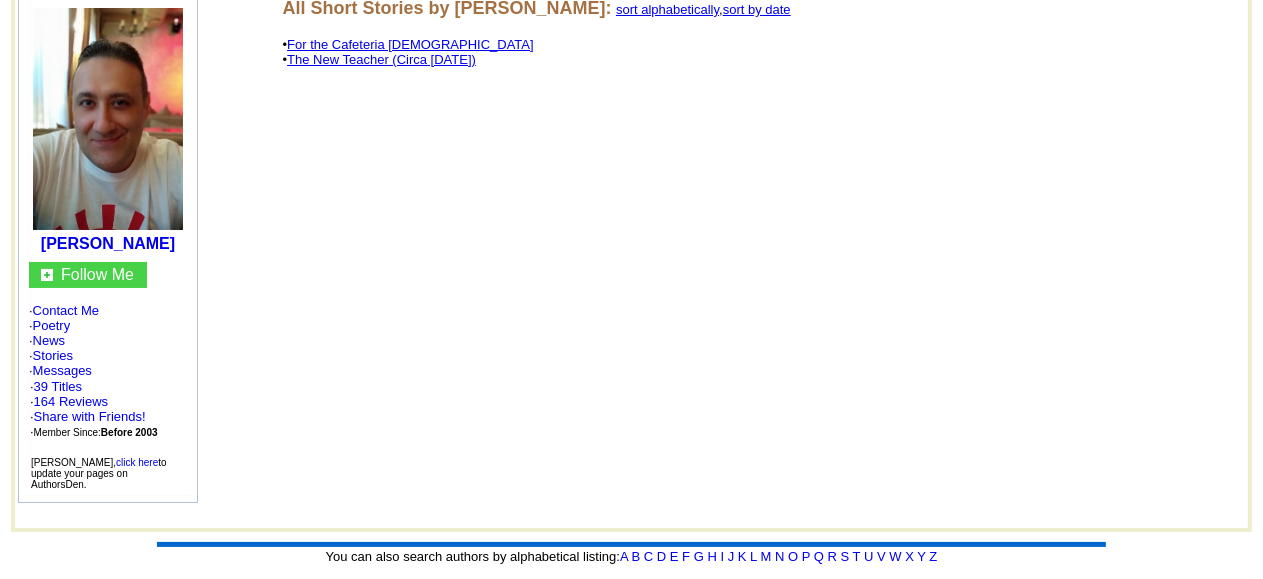 scroll, scrollTop: 266, scrollLeft: 0, axis: vertical 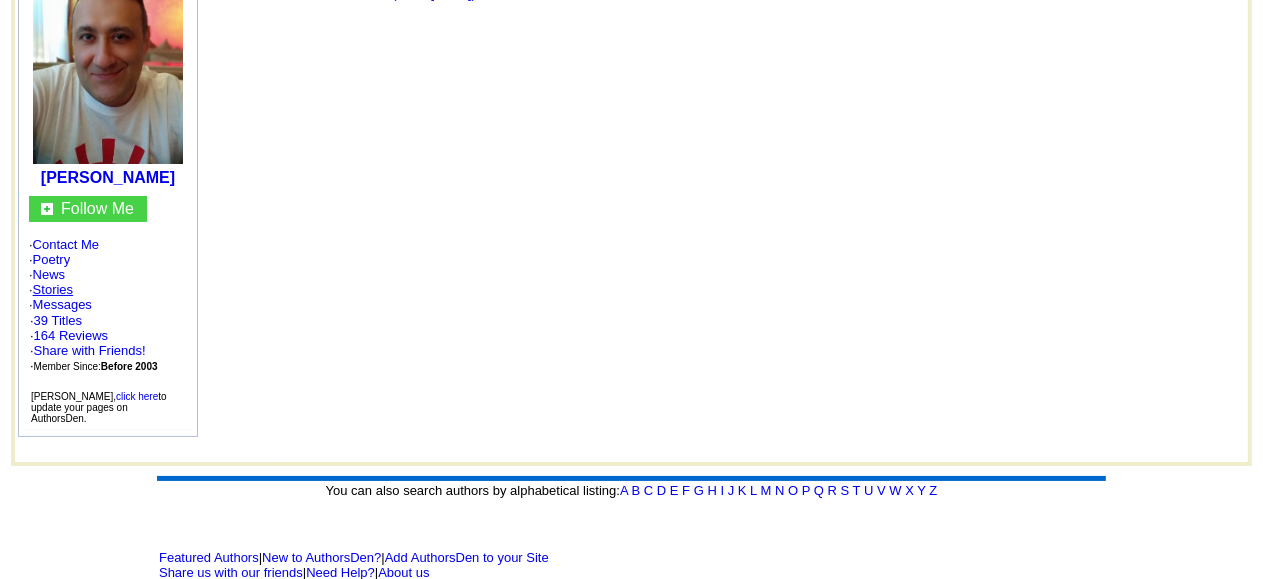 click on "Stories" 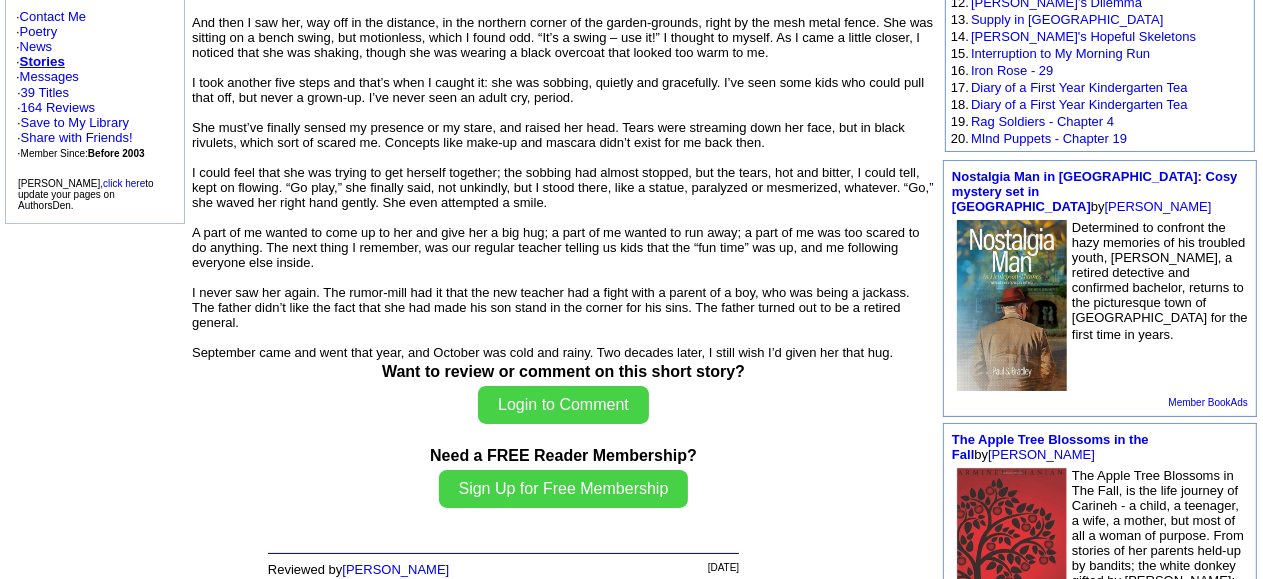 scroll, scrollTop: 0, scrollLeft: 0, axis: both 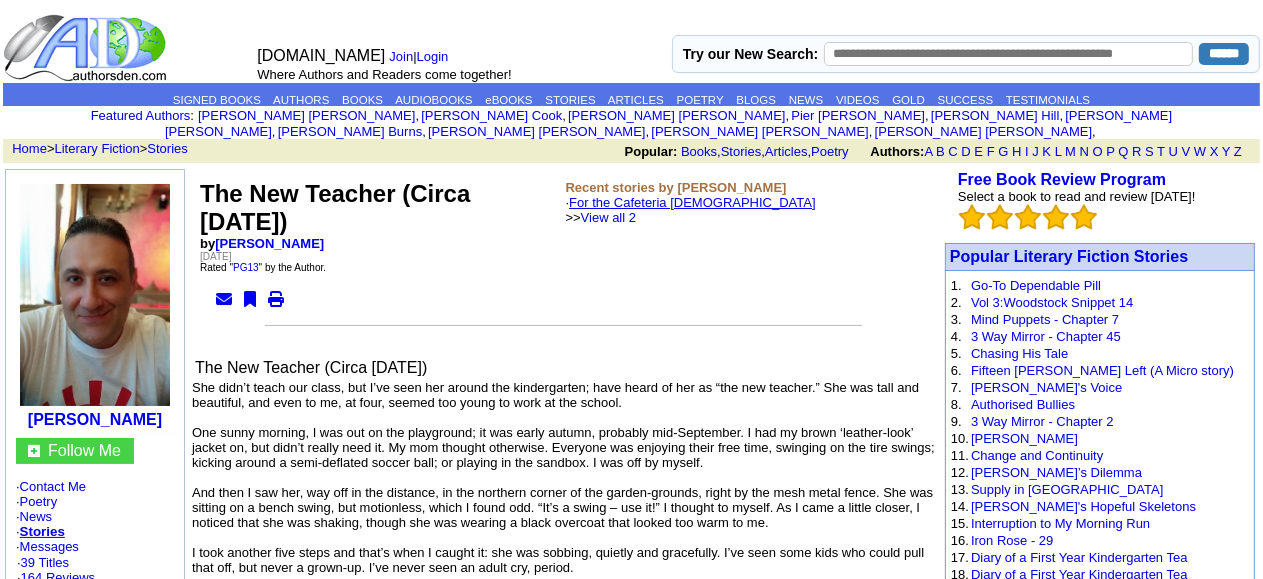 click on "For the Cafeteria Lady" at bounding box center (692, 202) 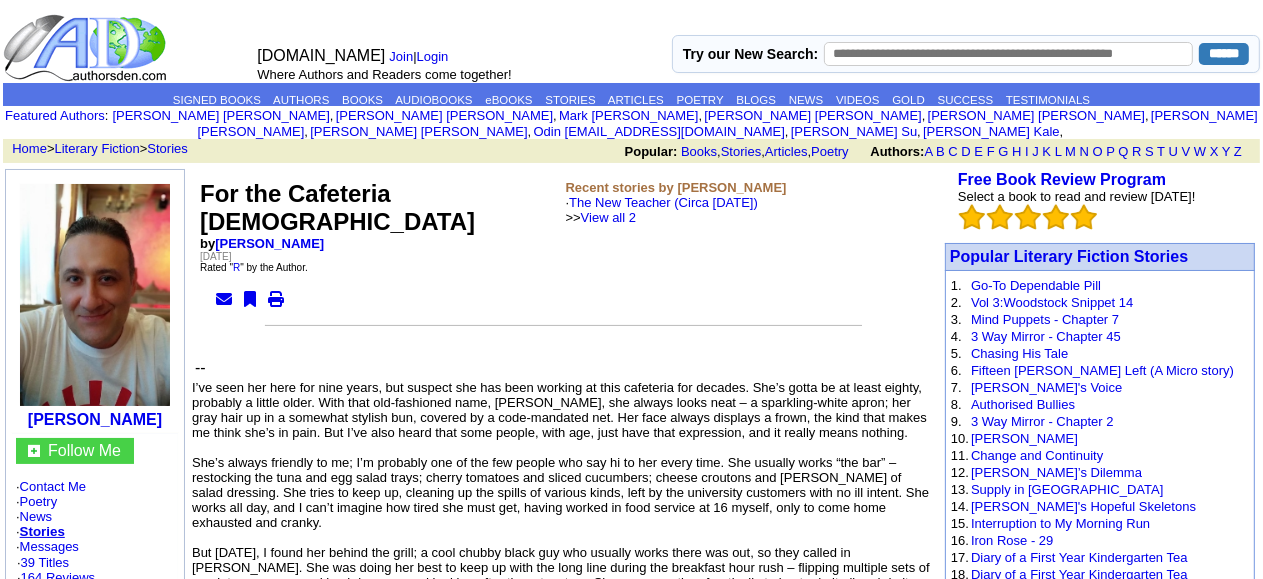 scroll, scrollTop: 200, scrollLeft: 0, axis: vertical 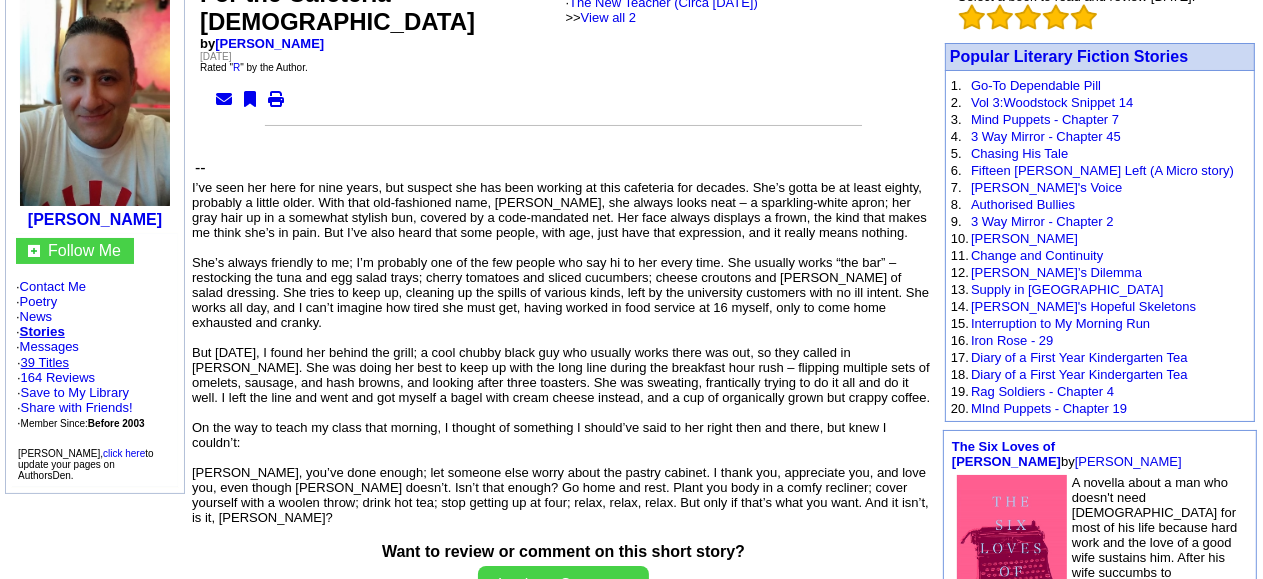 click on "39 Titles" 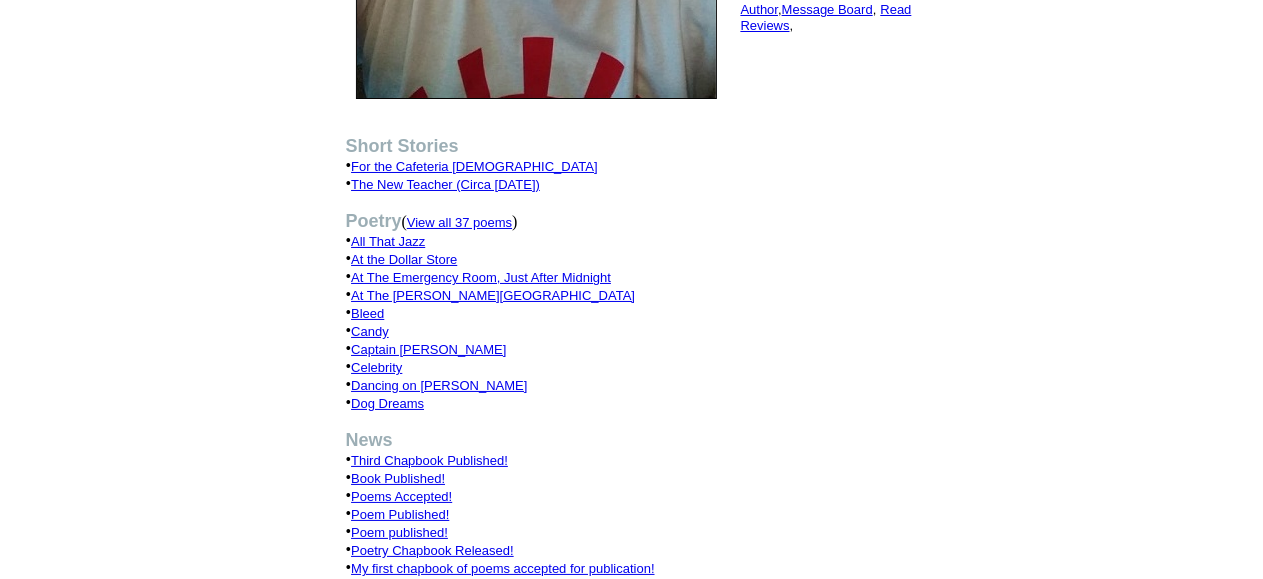 scroll, scrollTop: 700, scrollLeft: 0, axis: vertical 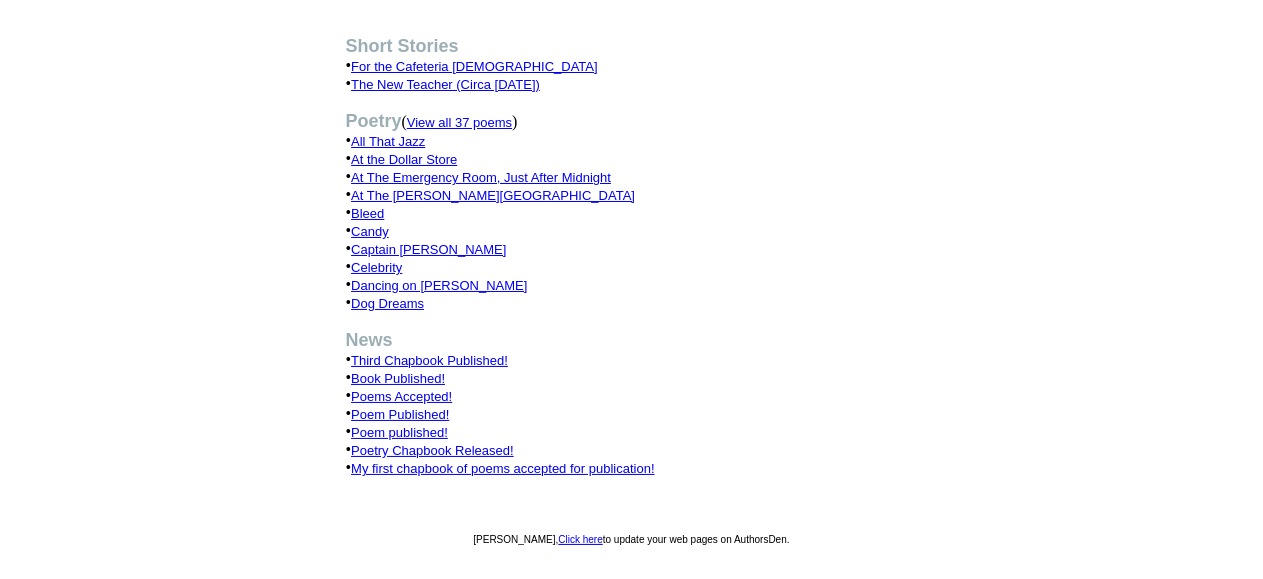 click on "View all 37 poems" 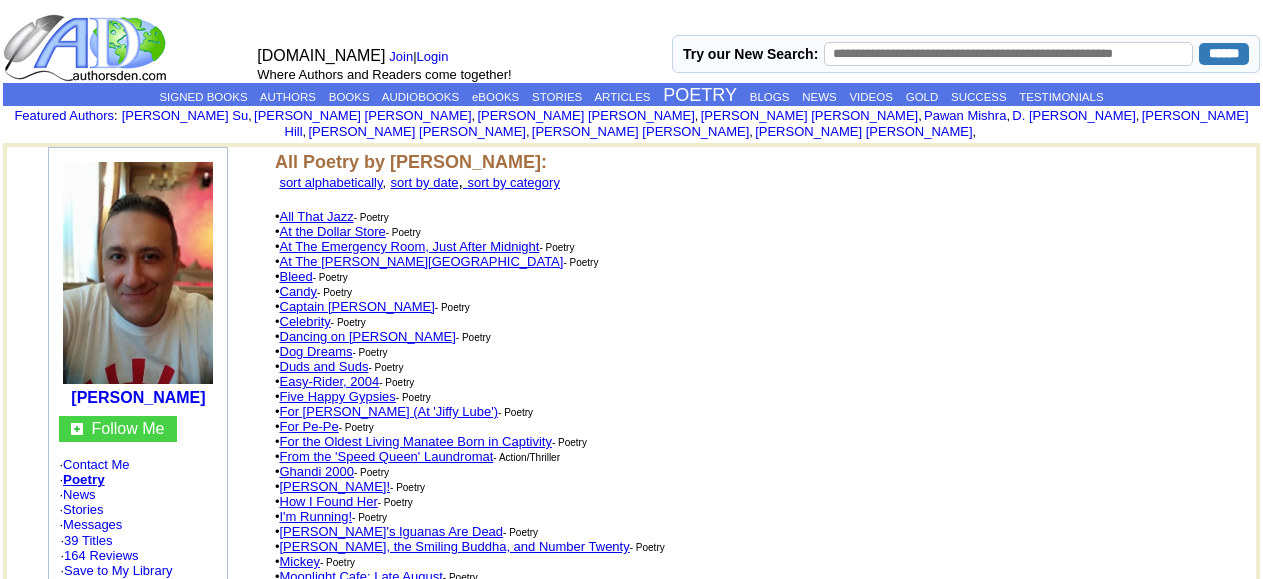 scroll, scrollTop: 0, scrollLeft: 0, axis: both 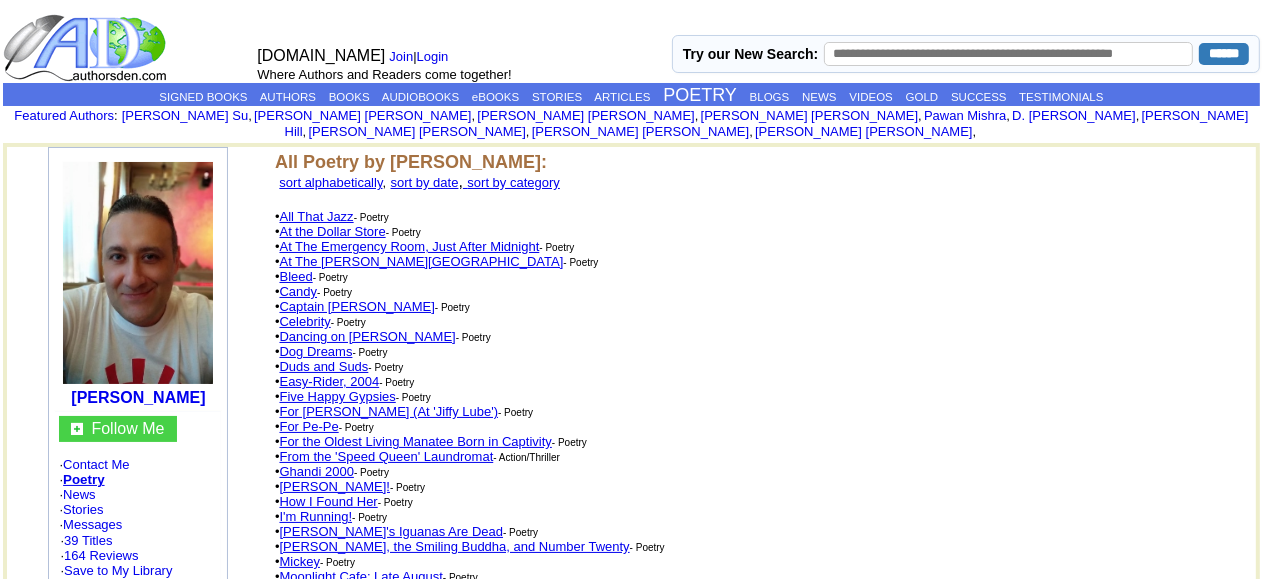 click on "At The [PERSON_NAME][GEOGRAPHIC_DATA]" 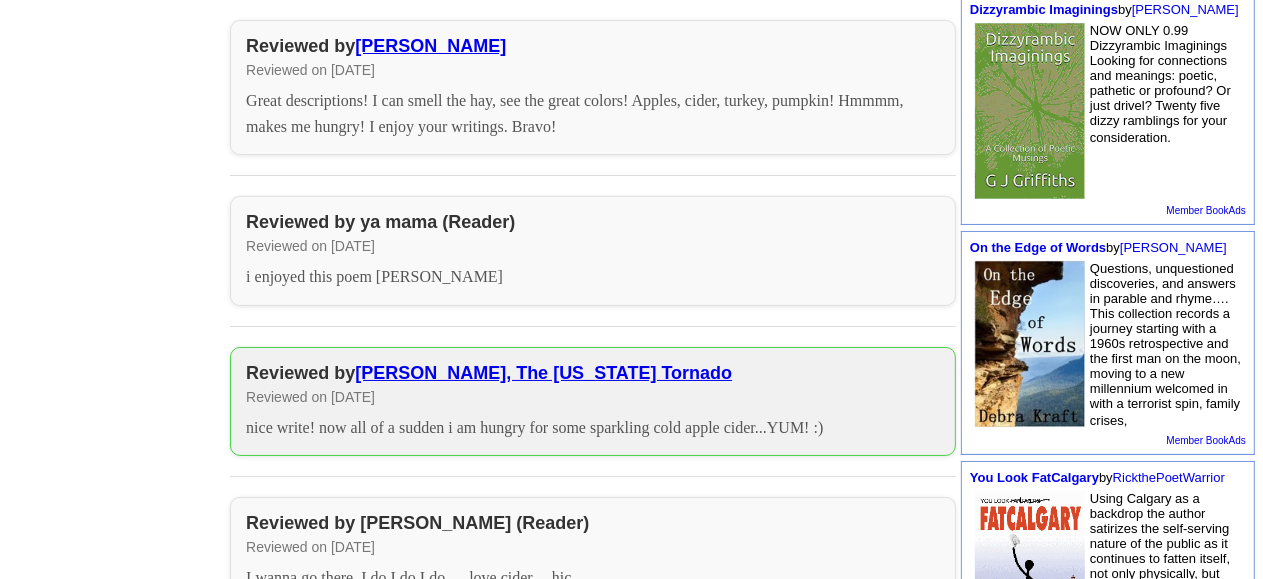 scroll, scrollTop: 200, scrollLeft: 0, axis: vertical 